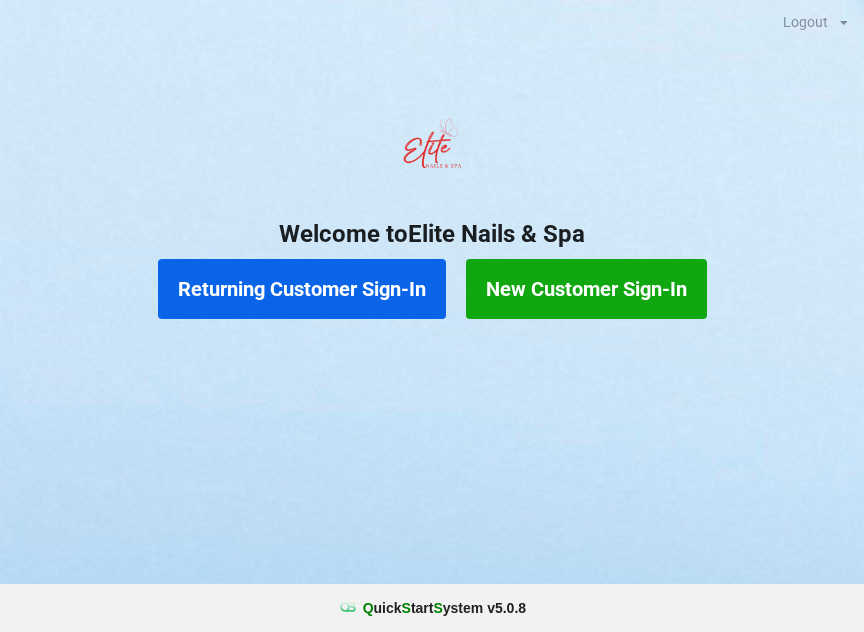 scroll, scrollTop: 17, scrollLeft: 24, axis: both 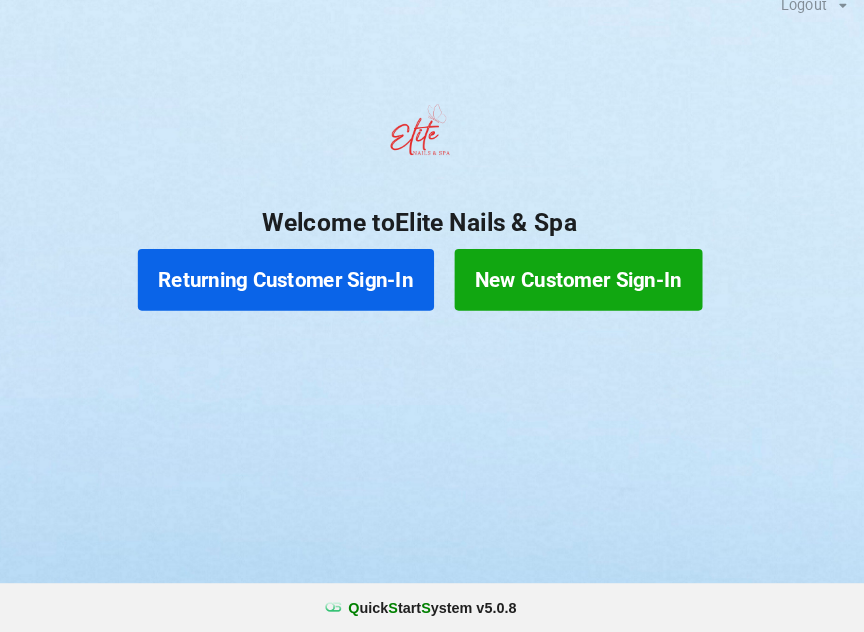 click on "Returning Customer Sign-In" at bounding box center (302, 289) 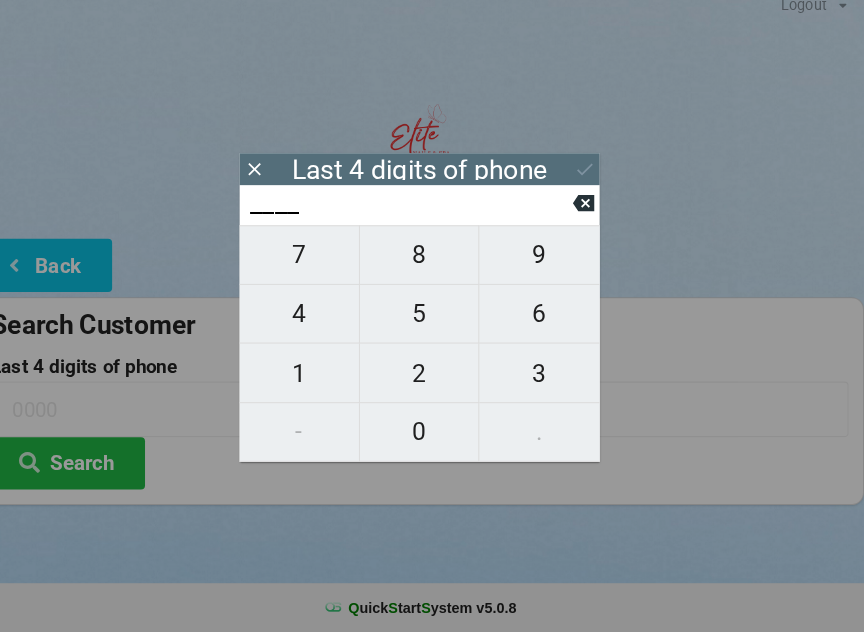 click on "4" at bounding box center [315, 322] 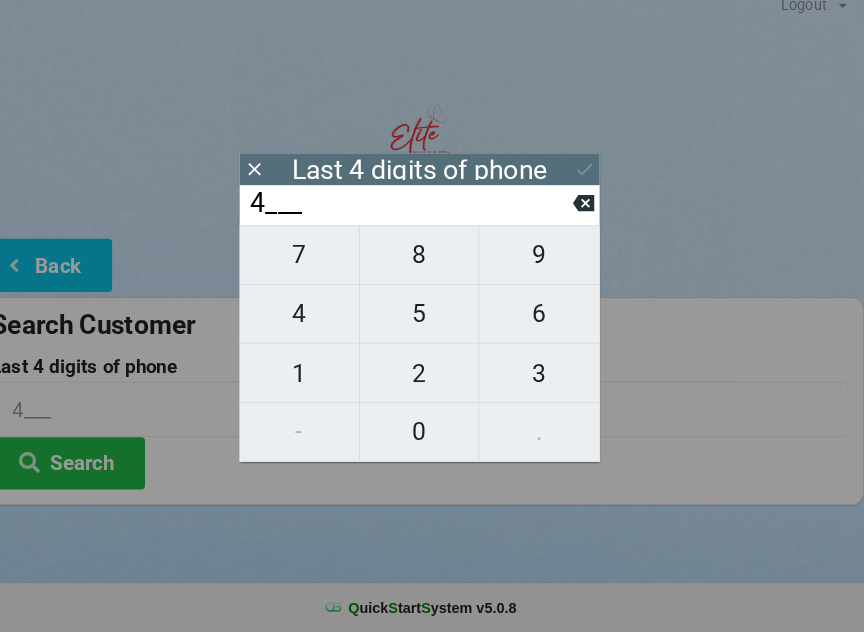 click on "0" at bounding box center (432, 437) 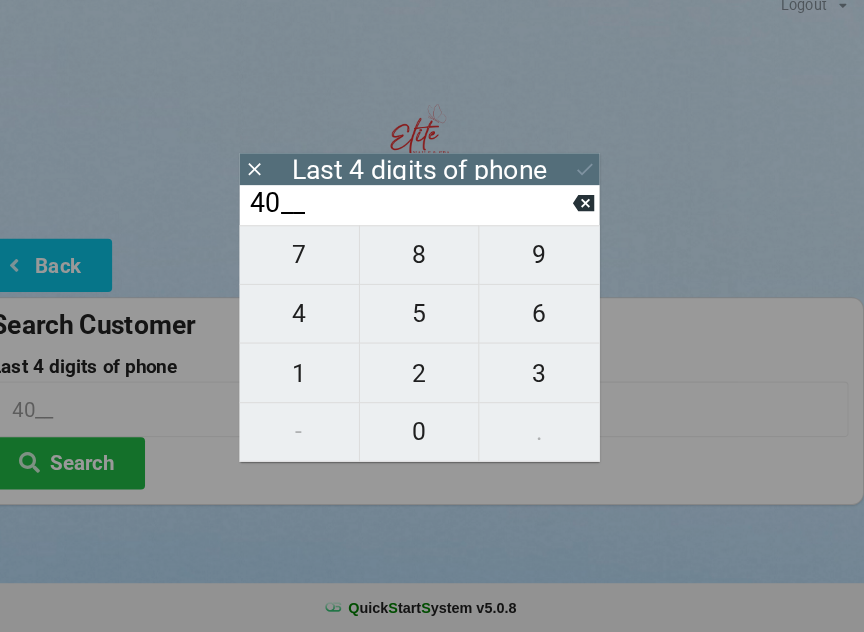 click on "7" at bounding box center [315, 265] 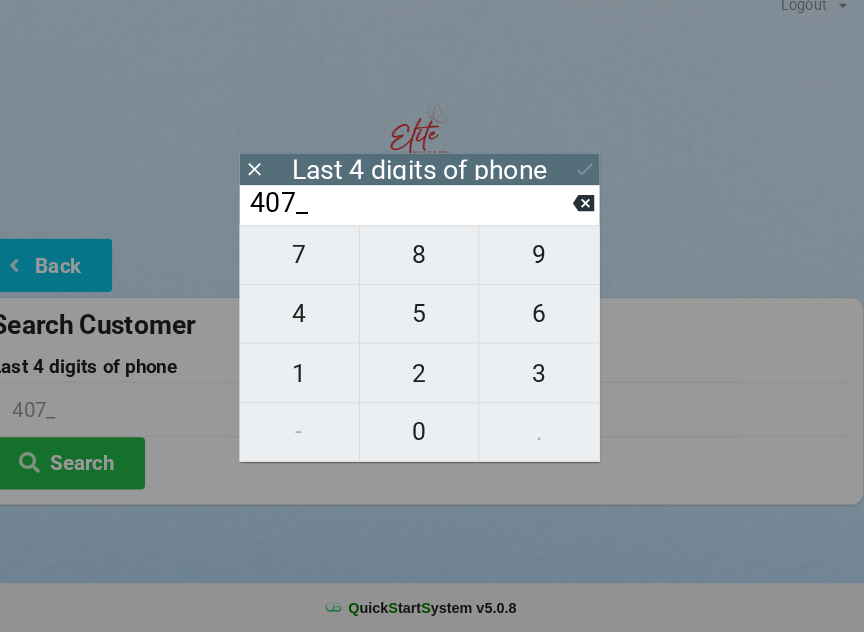 click on "9" at bounding box center (548, 265) 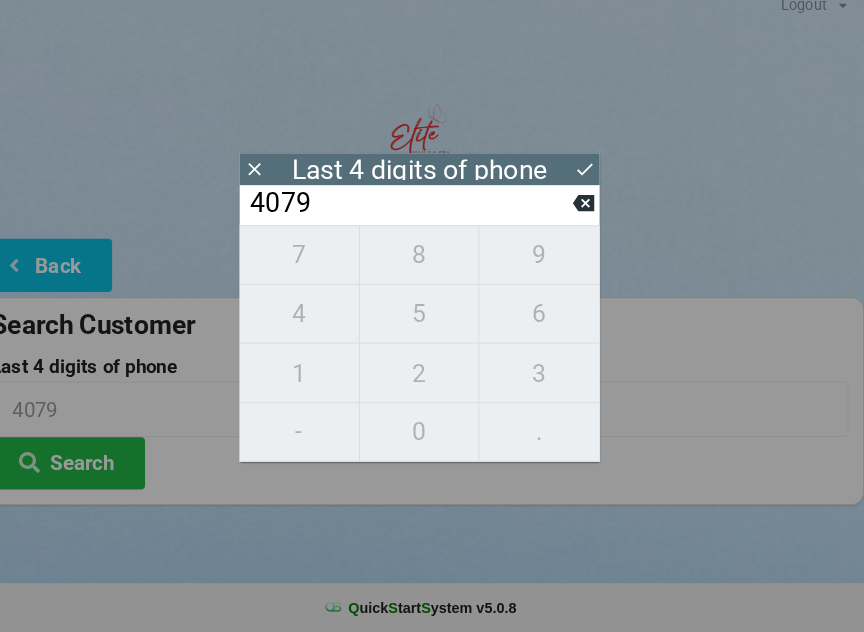click 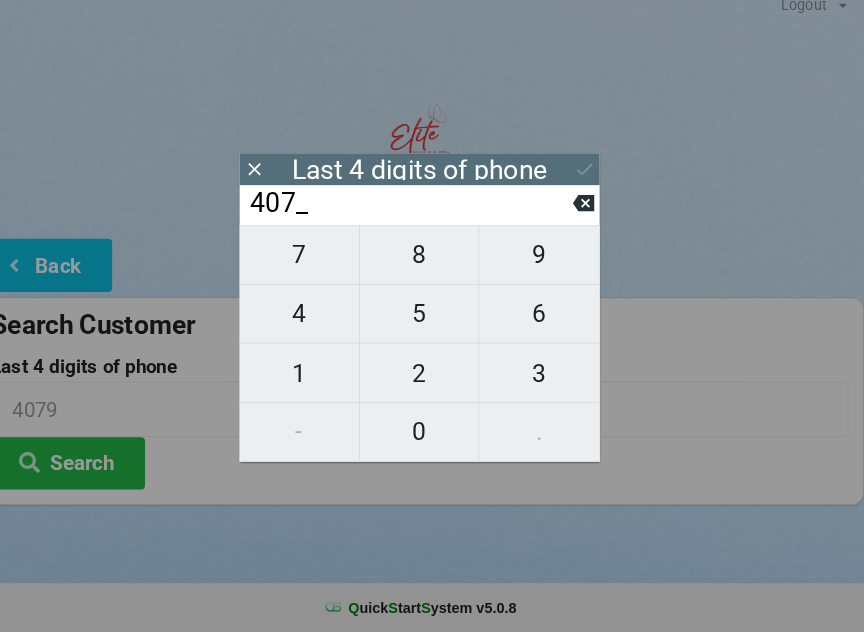 click 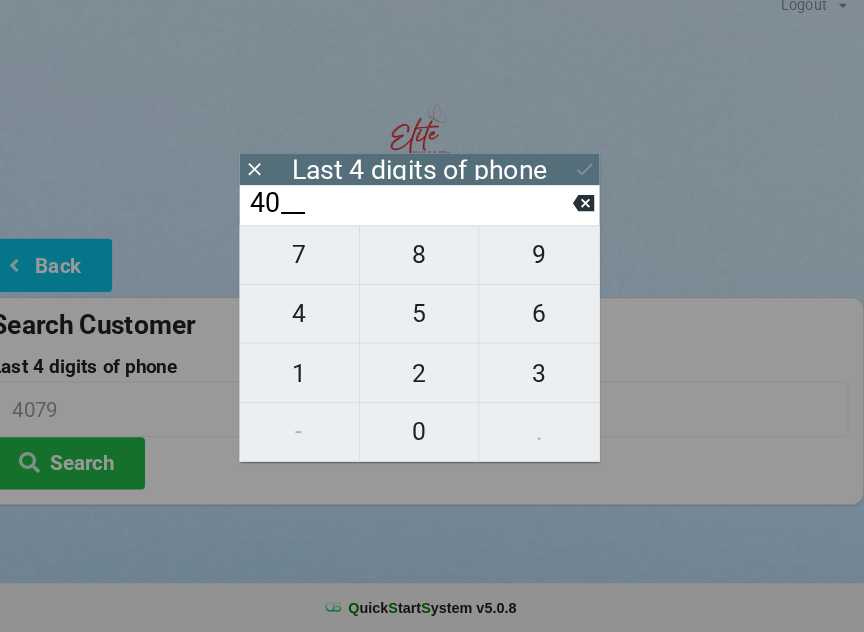 click 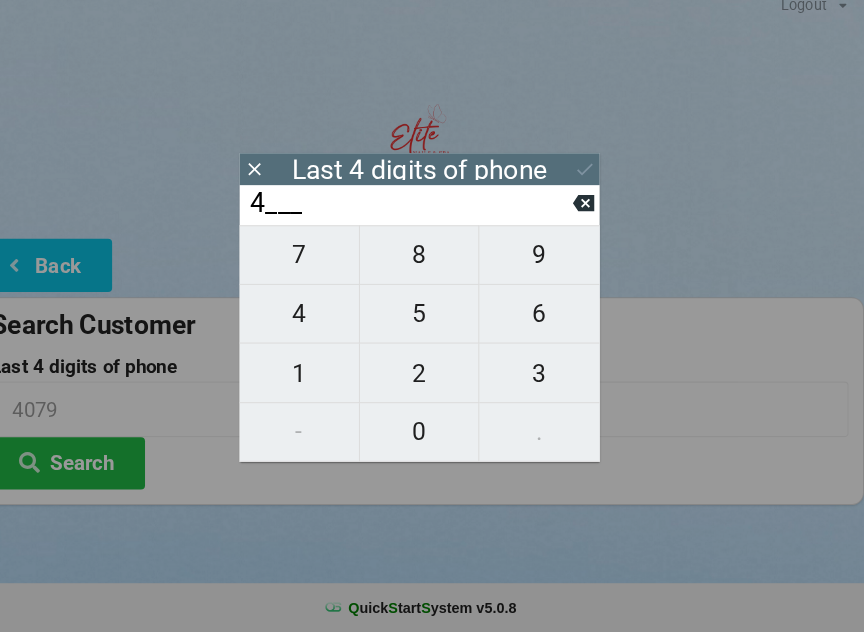 click 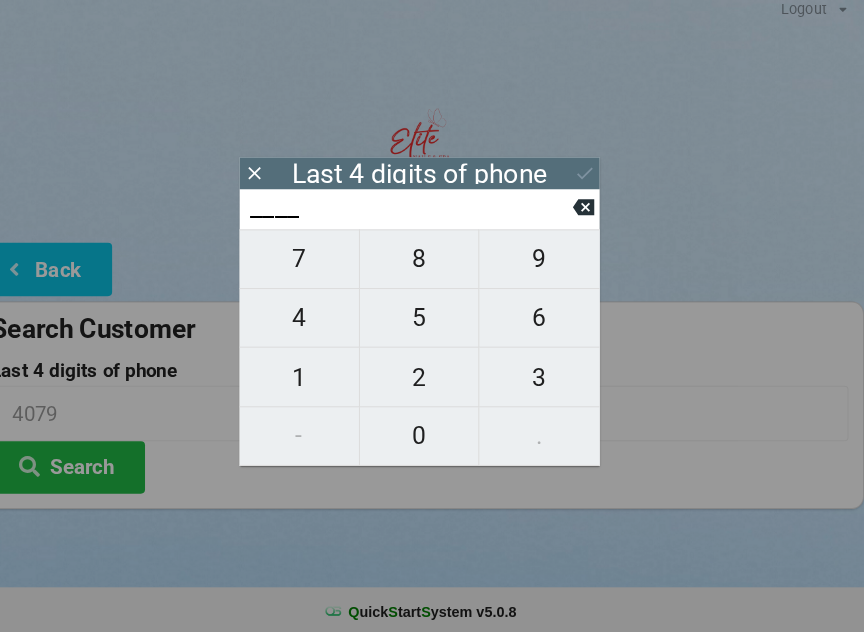 click on "1" at bounding box center (315, 380) 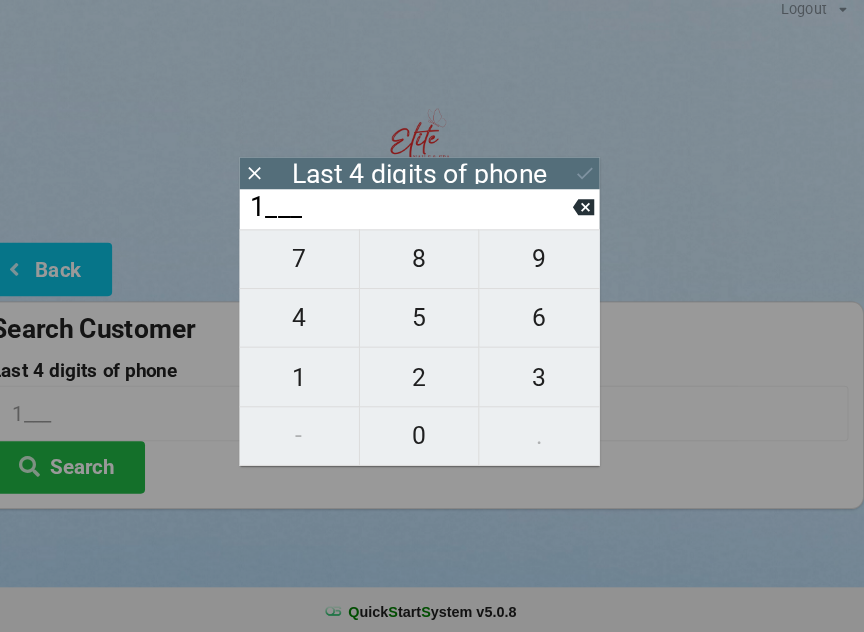 click 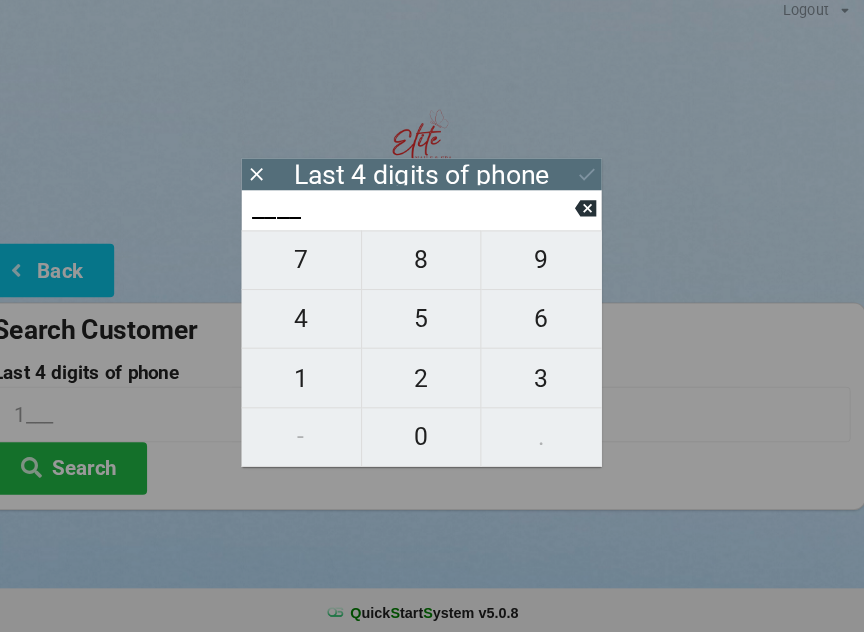 click on "7" at bounding box center (315, 265) 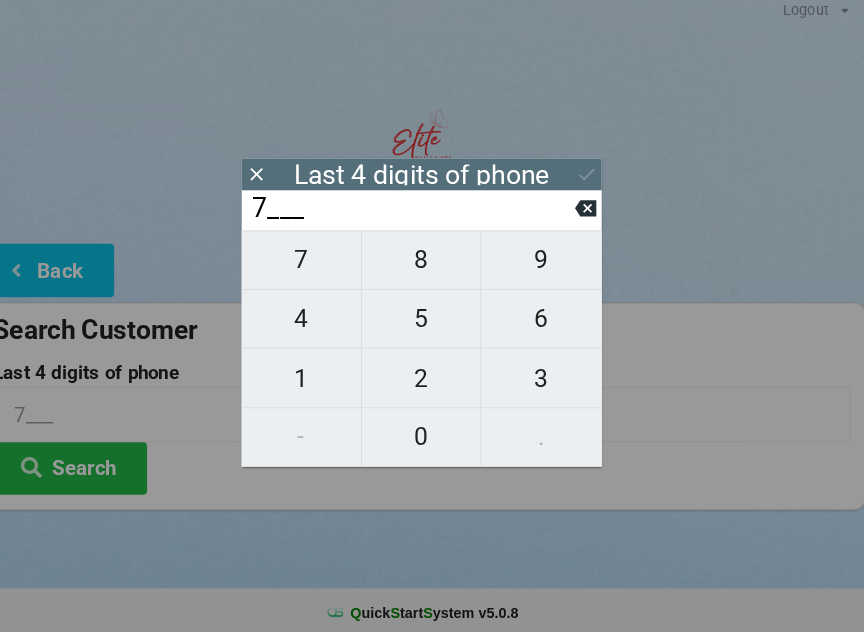 click on "1" at bounding box center [315, 380] 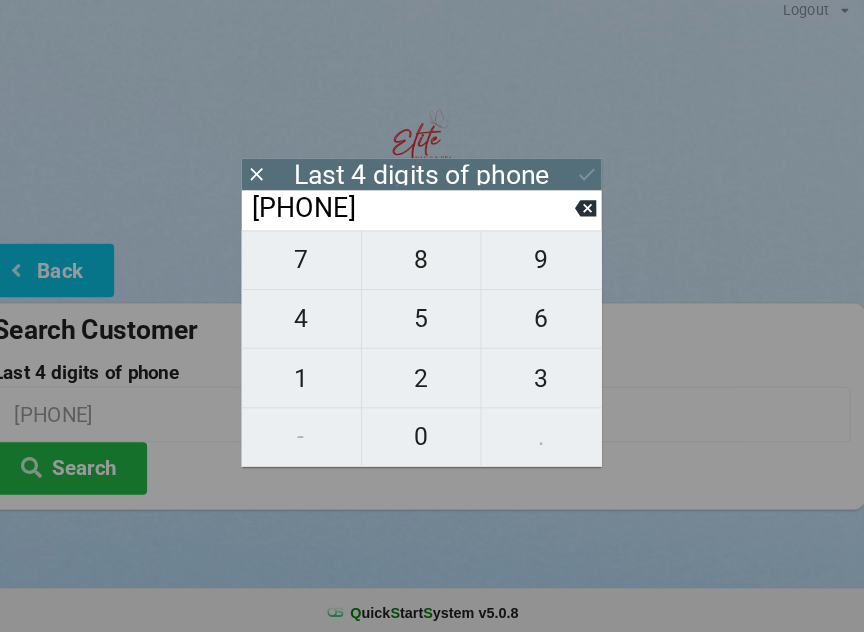 click on "7" at bounding box center [315, 265] 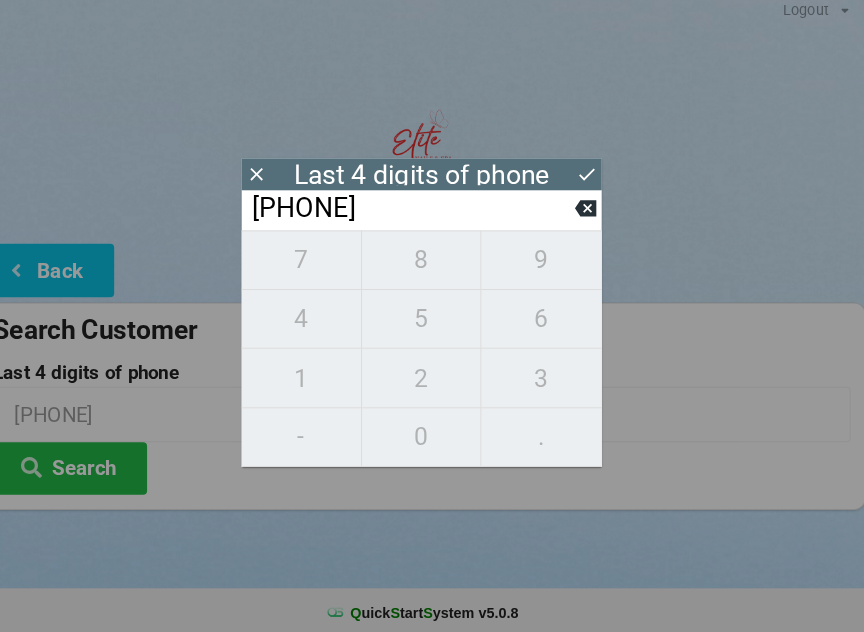 type on "[PHONE]" 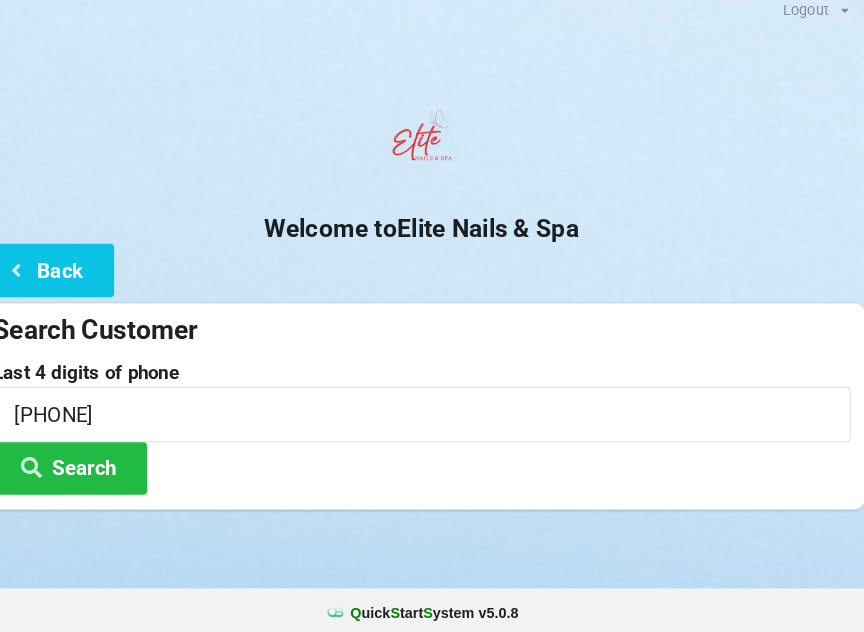 click on "Search" at bounding box center [90, 467] 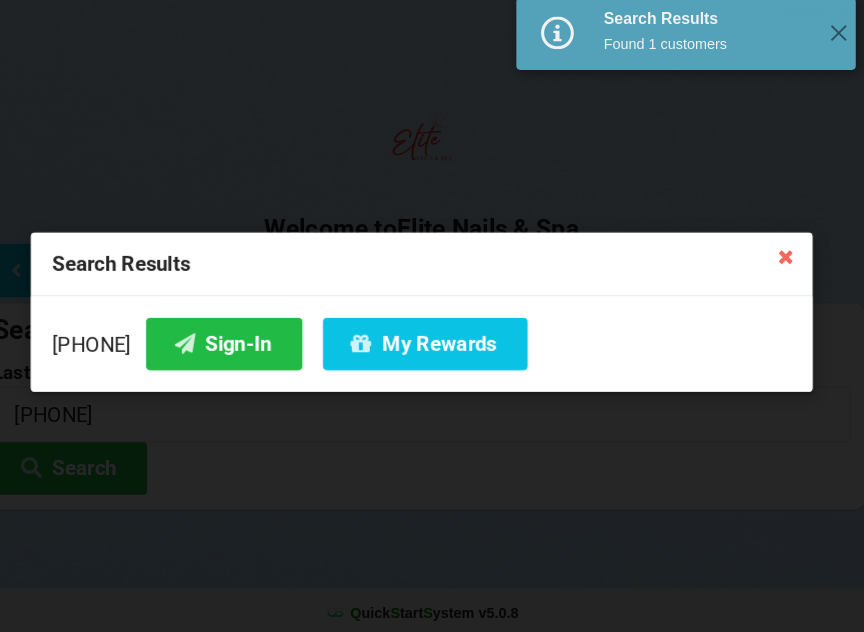 click on "Sign-In" at bounding box center (240, 346) 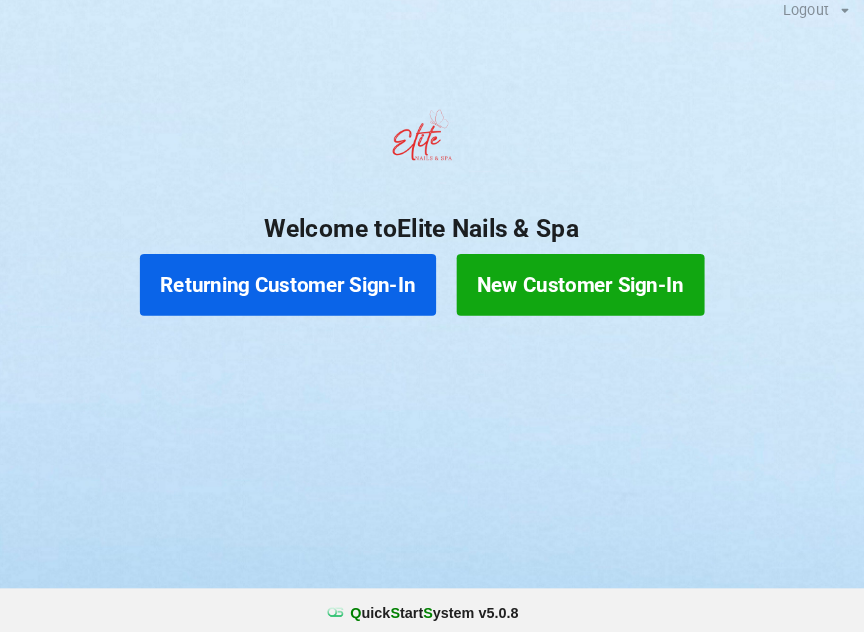 click on "New Customer Sign-In" at bounding box center (586, 289) 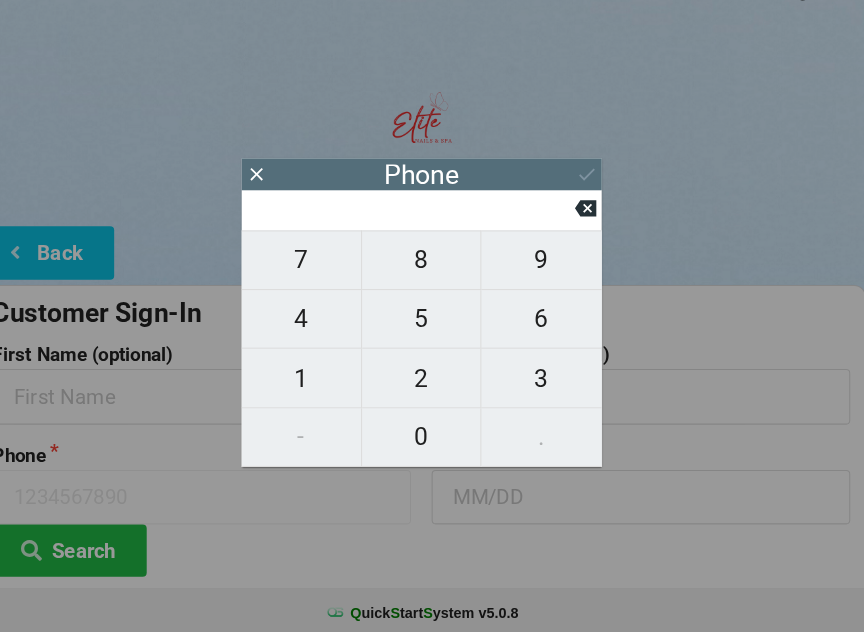 click on "4" at bounding box center [315, 322] 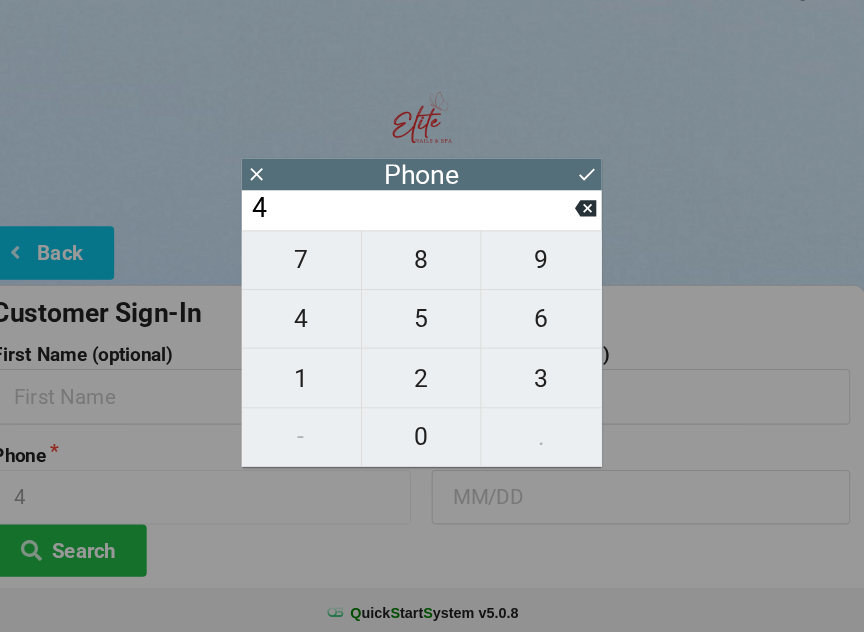 click on "0" at bounding box center (432, 437) 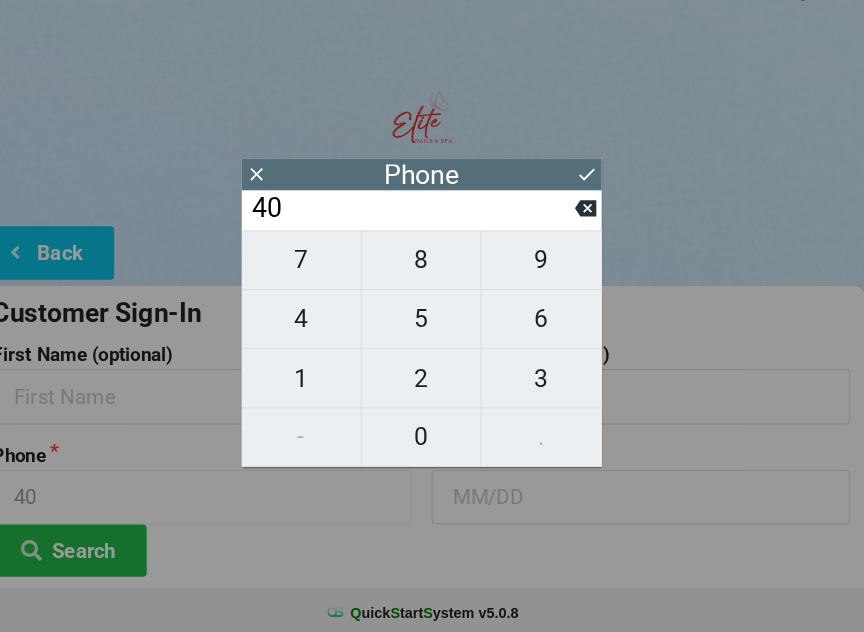 click on "7" at bounding box center [315, 265] 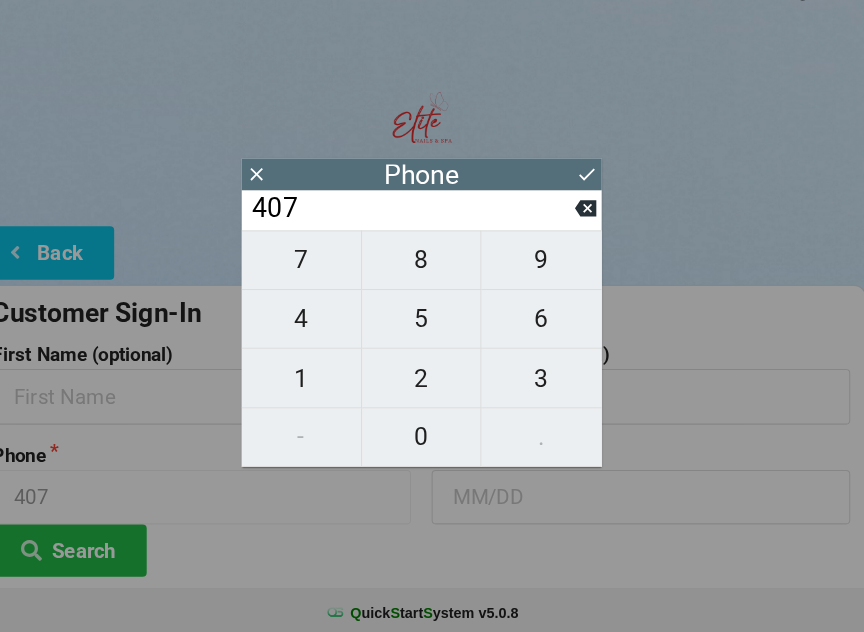 click on "9" at bounding box center (548, 265) 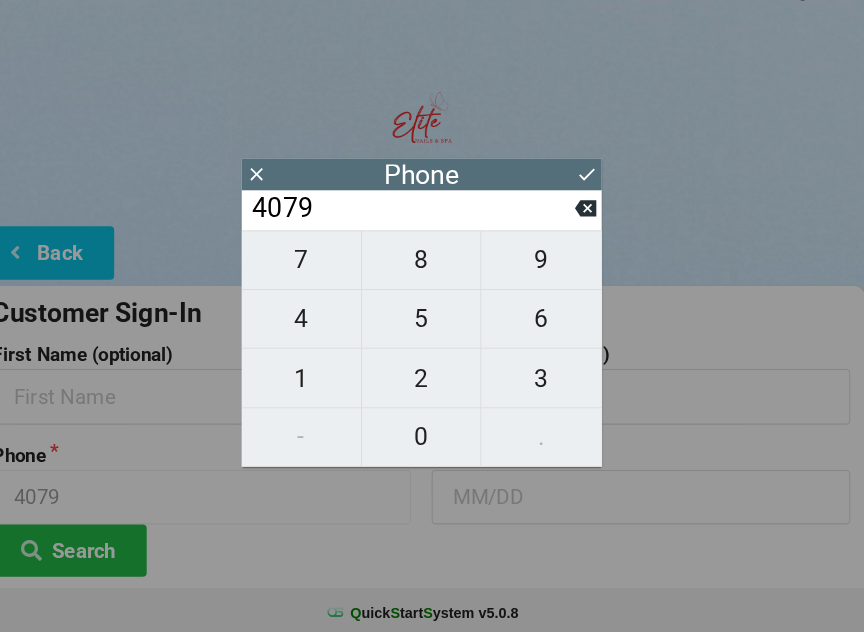 click on "1" at bounding box center (315, 380) 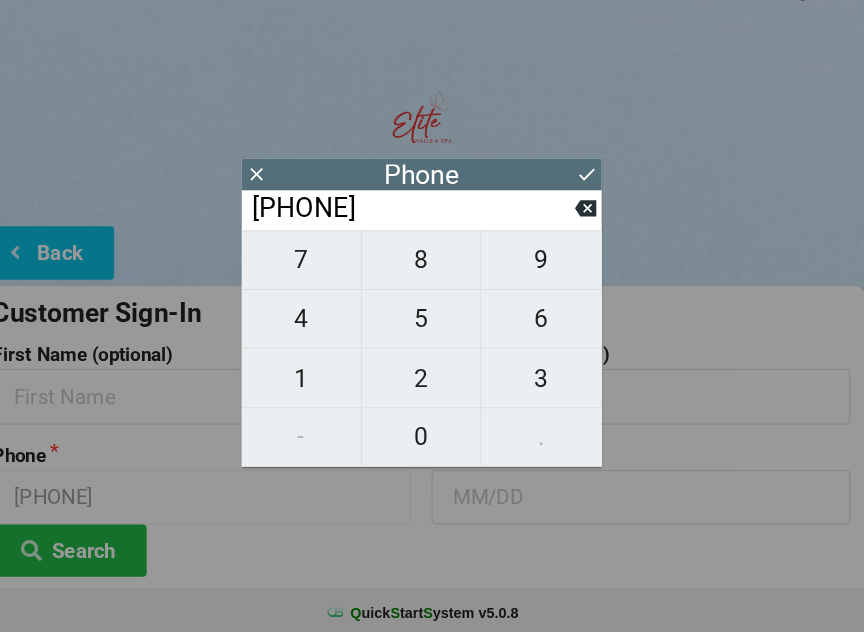 click on "0" at bounding box center [432, 437] 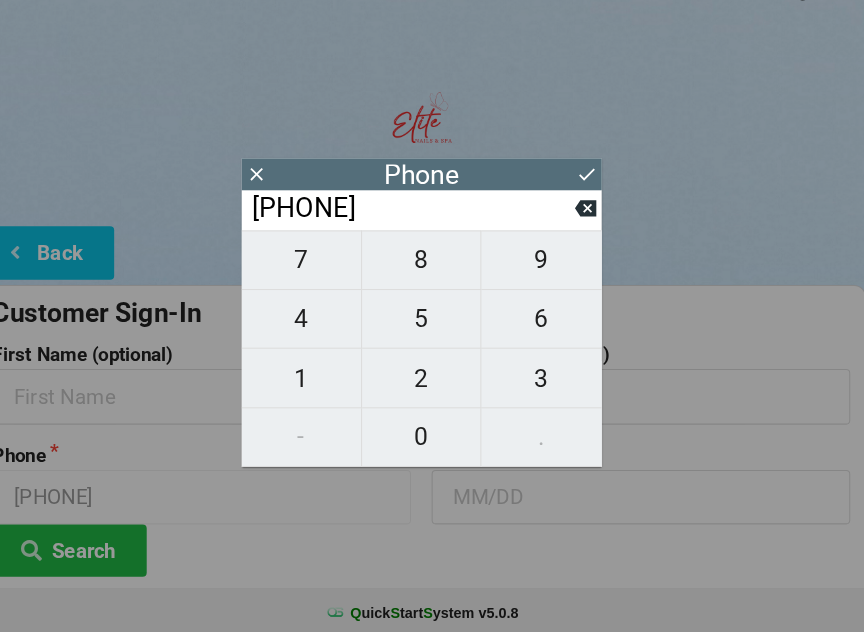 click on "8" at bounding box center [432, 265] 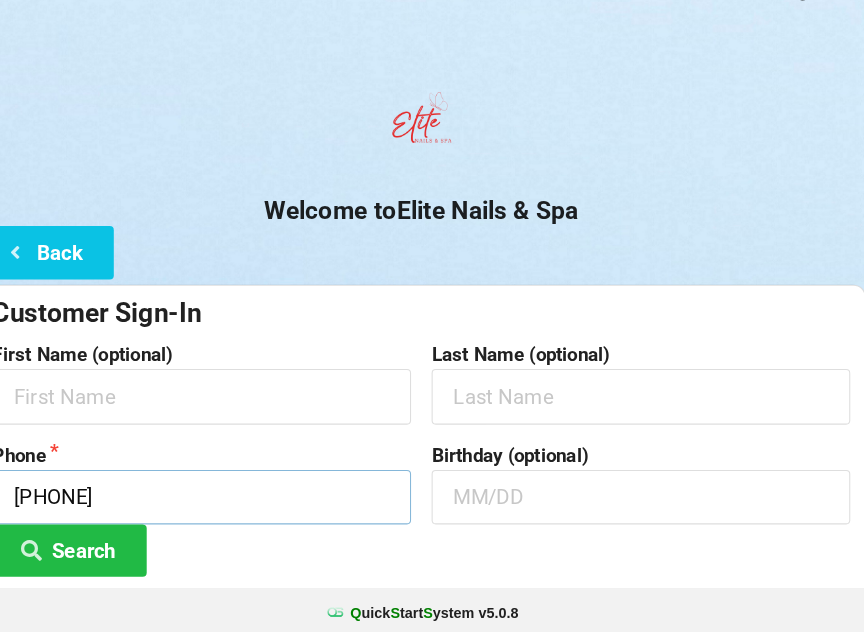 click on "[PHONE]" at bounding box center [218, 495] 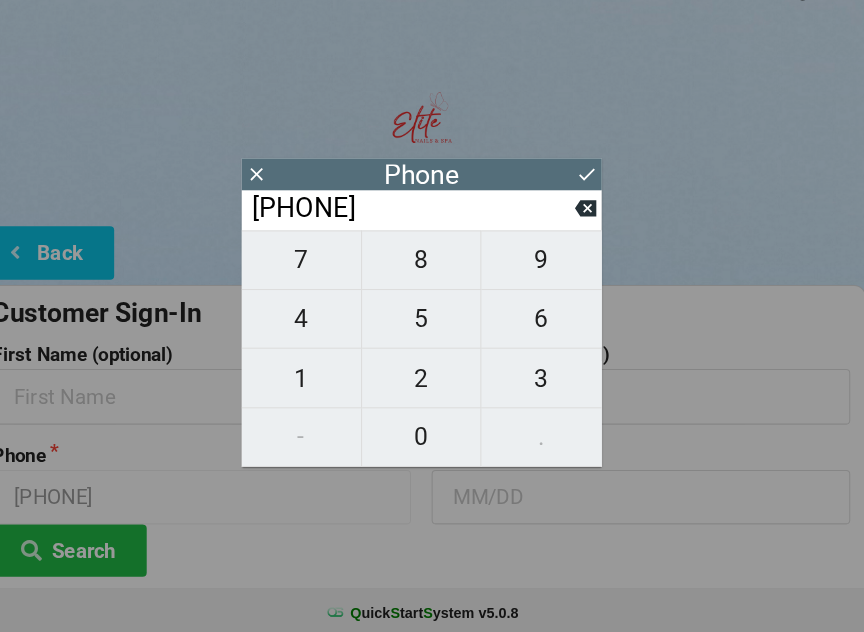 click 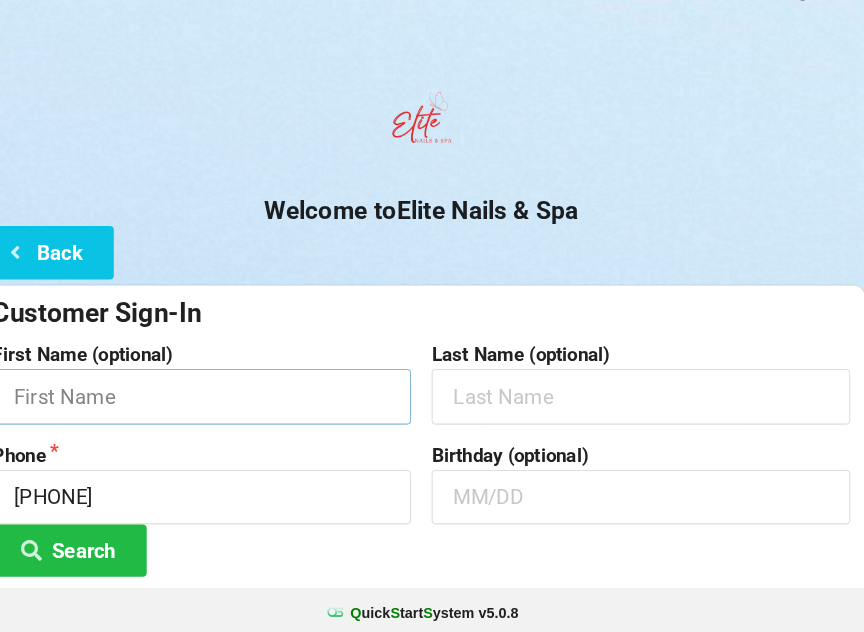 click at bounding box center [218, 397] 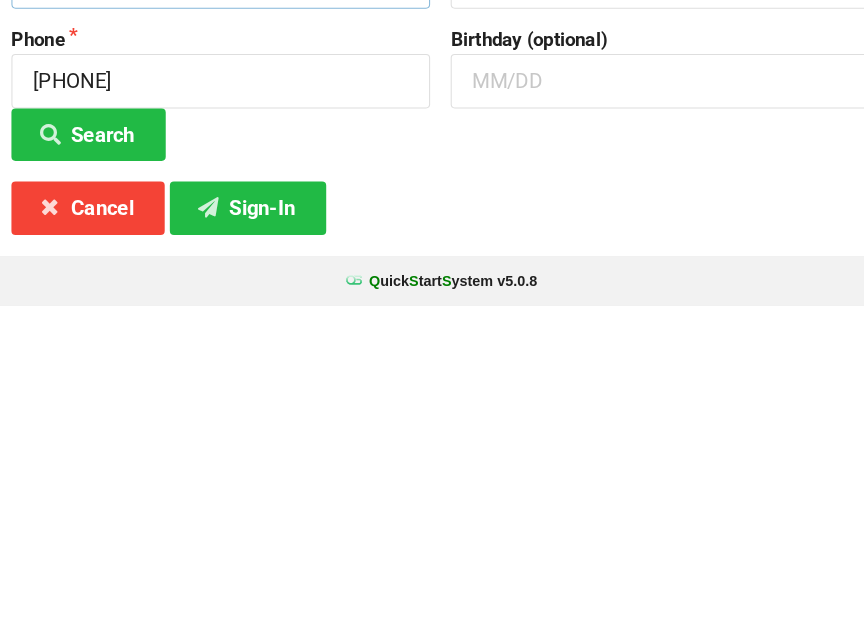 type on "[FIRST]" 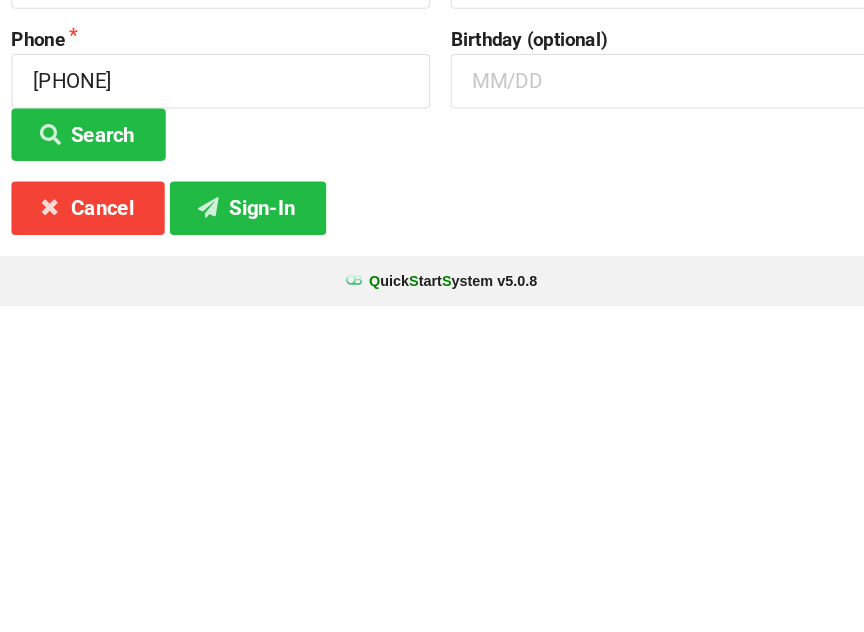 click on "Sign-In" at bounding box center (245, 536) 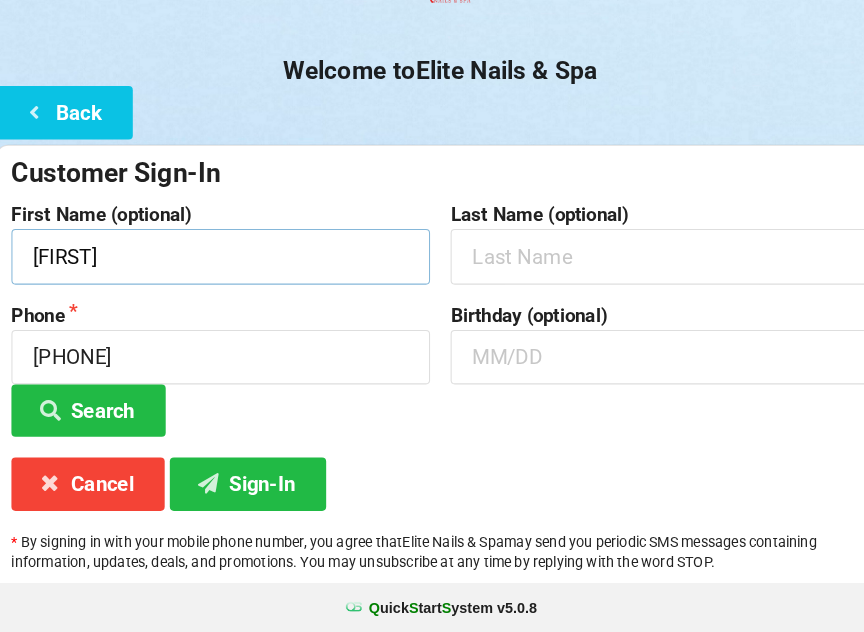 click on "[FIRST]" at bounding box center [218, 266] 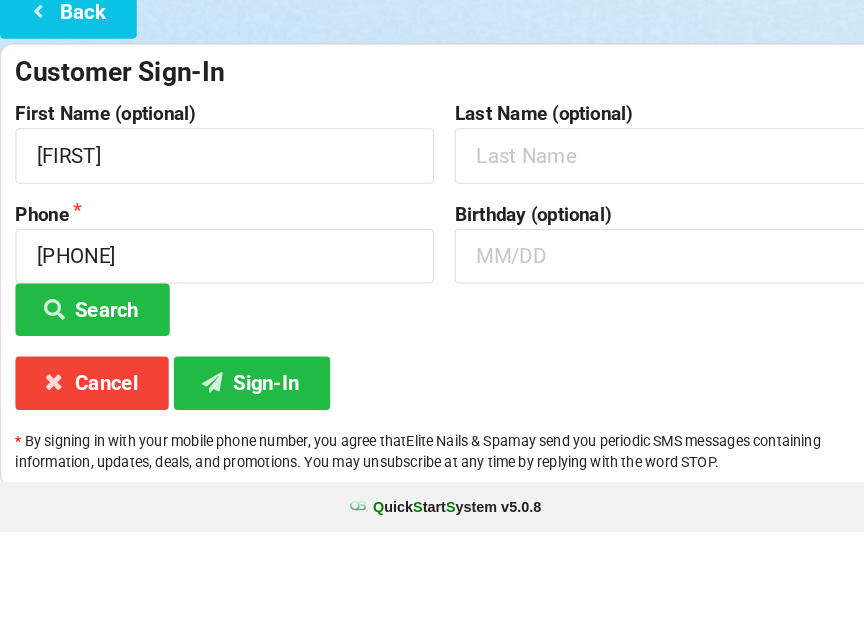 click on "Back" at bounding box center [66, 126] 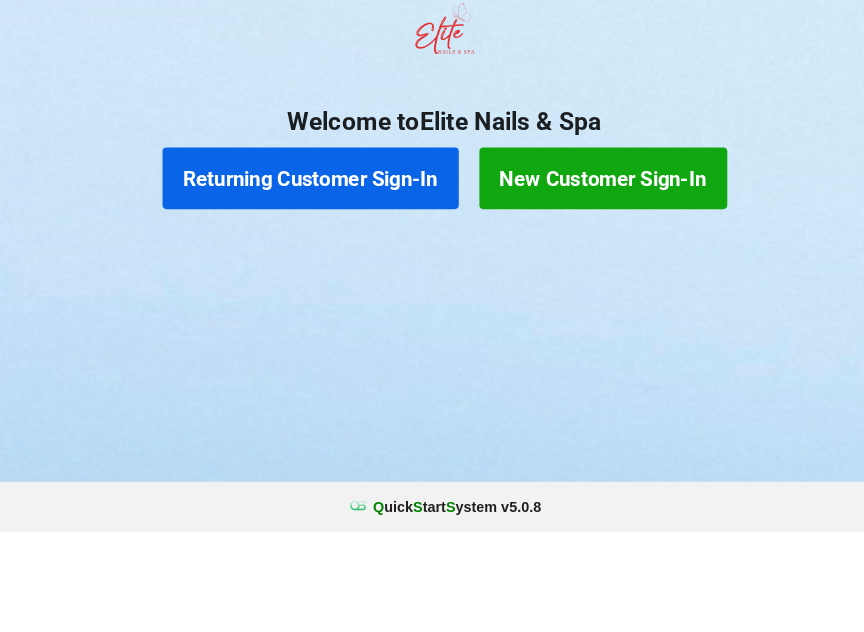 scroll, scrollTop: 0, scrollLeft: 0, axis: both 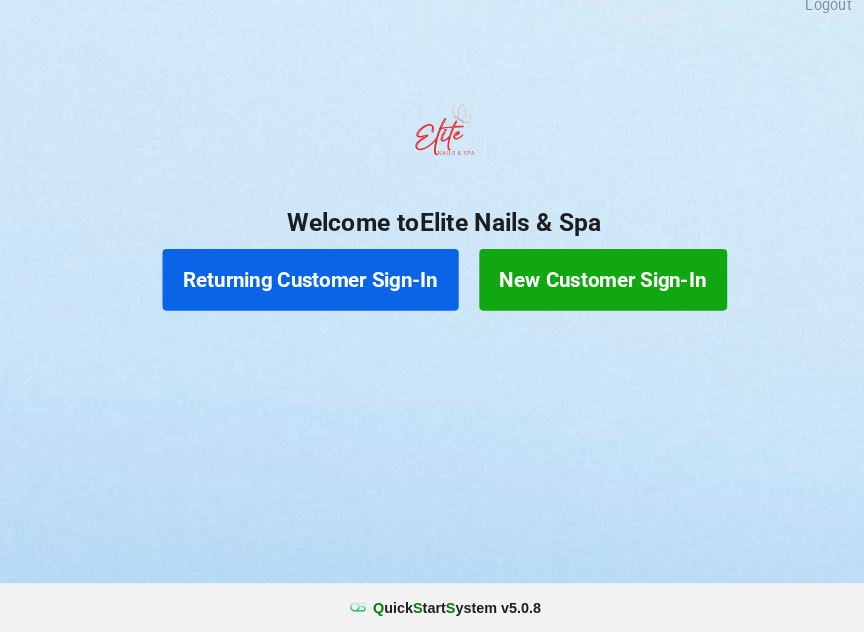 click on "Returning Customer Sign-In" at bounding box center [302, 289] 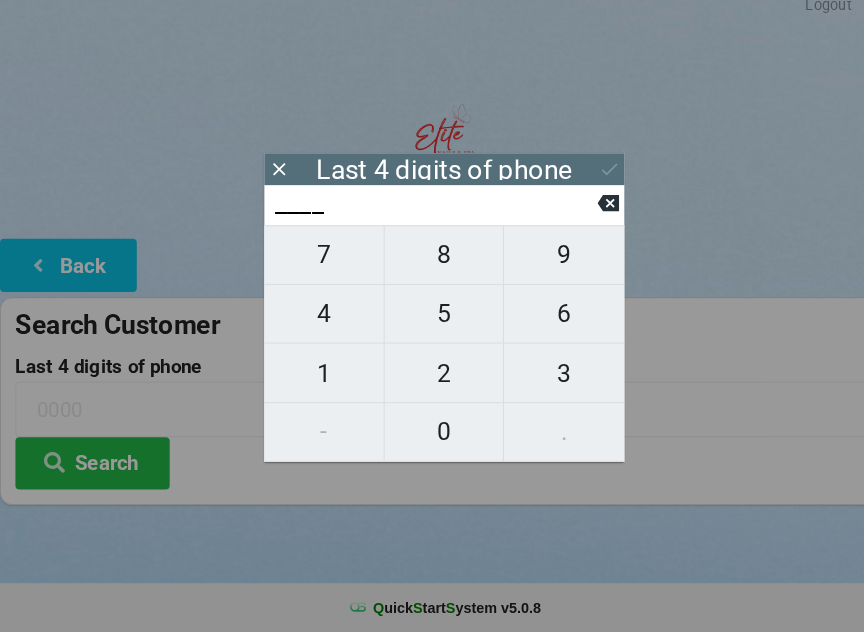 click on "8" at bounding box center [432, 265] 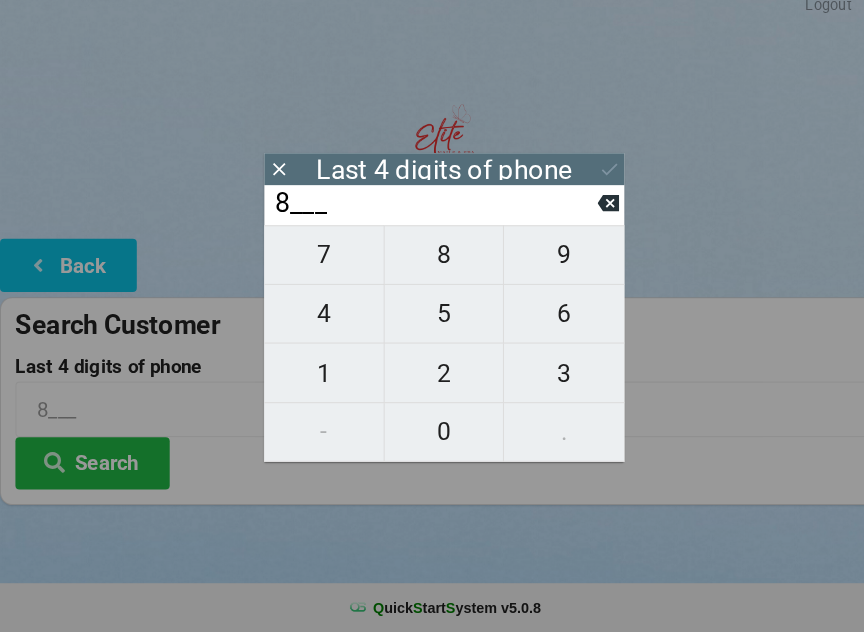 click on "9" at bounding box center [548, 265] 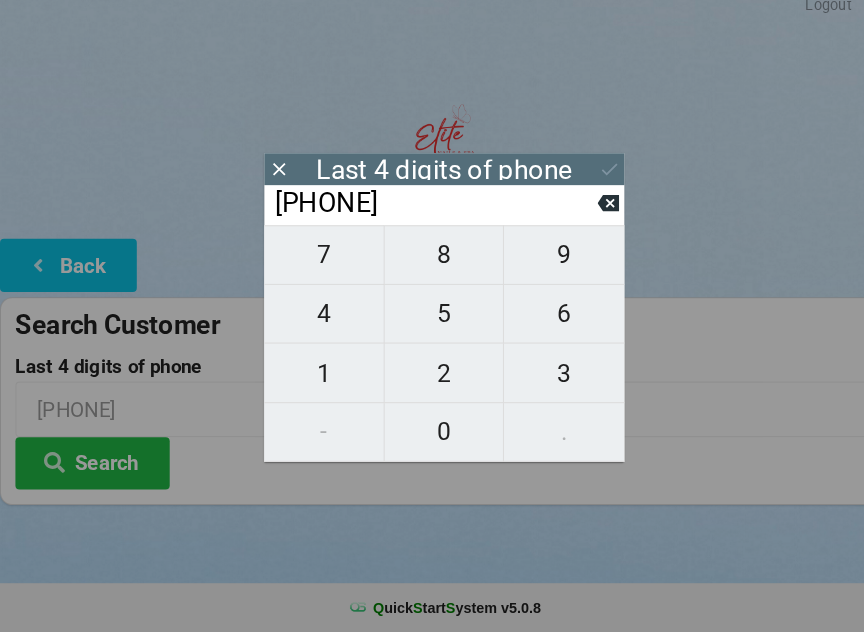 click on "9" at bounding box center (548, 265) 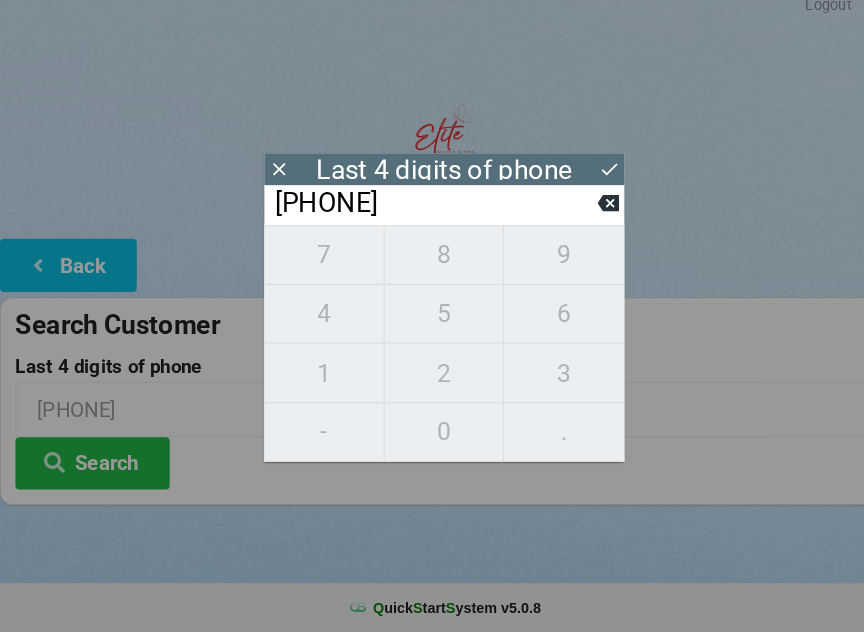 click 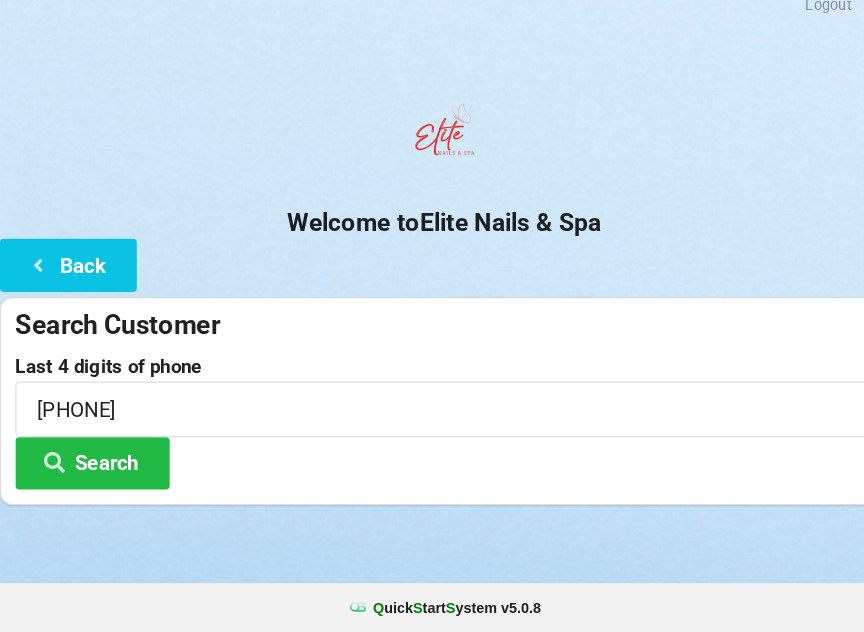 click on "Search" at bounding box center [90, 467] 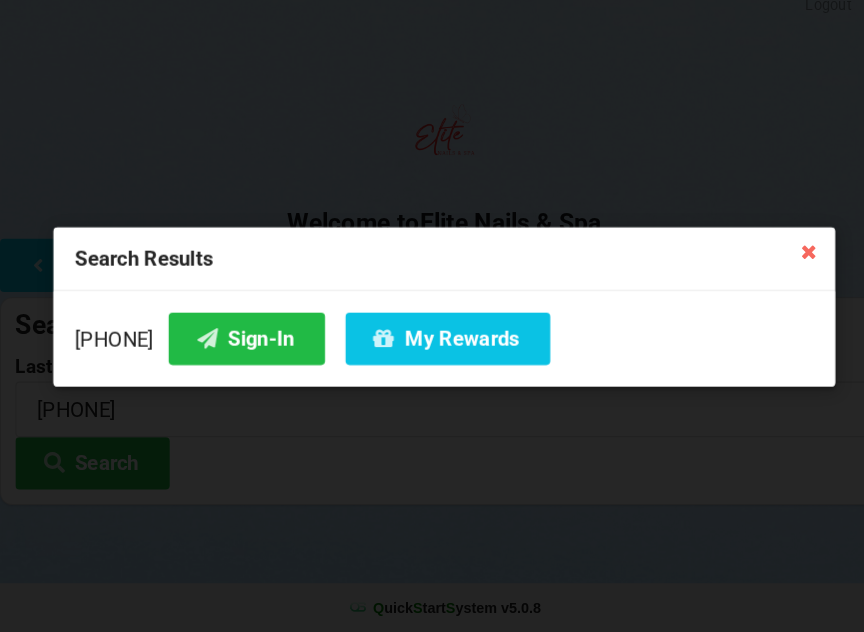 click on "Sign-In" at bounding box center (240, 346) 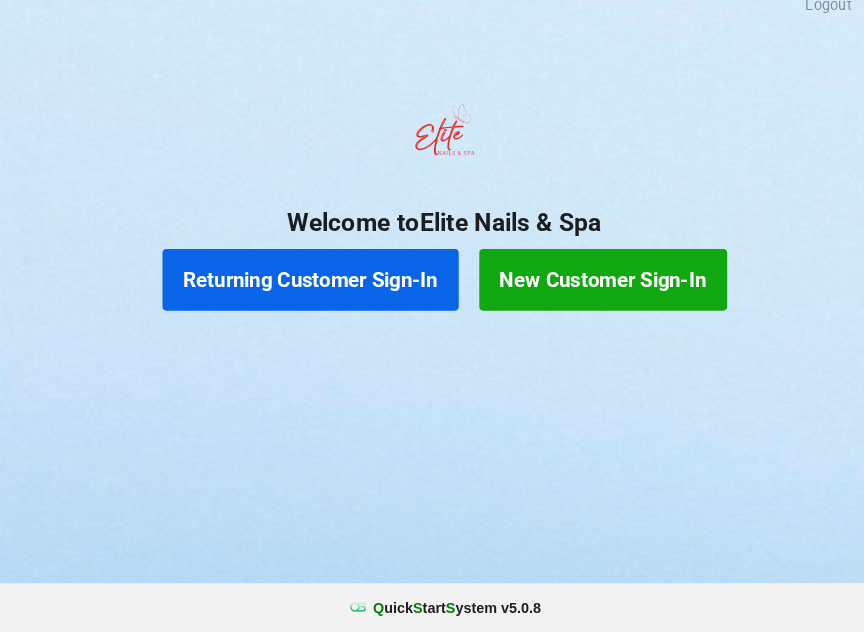 click on "Returning Customer Sign-In" at bounding box center (302, 289) 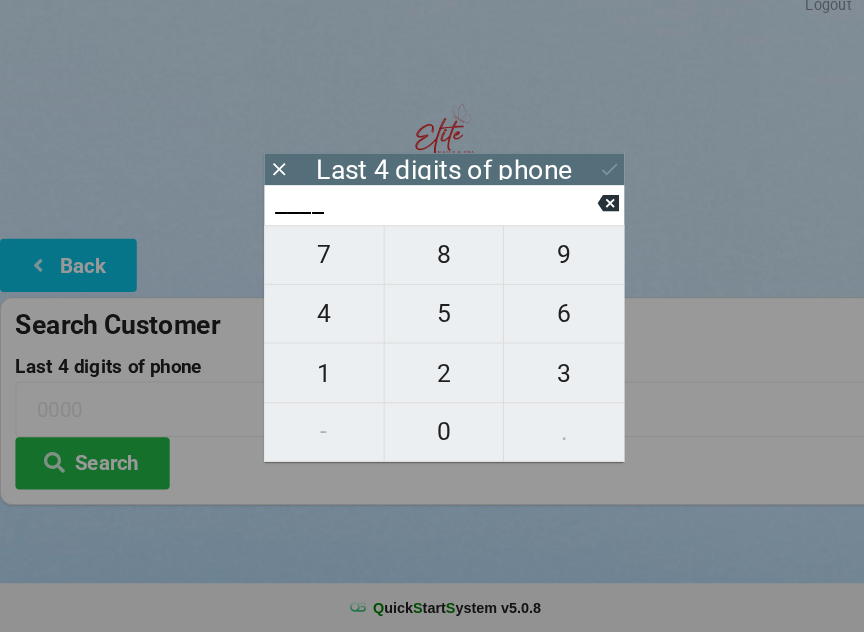 click on "1" at bounding box center [315, 380] 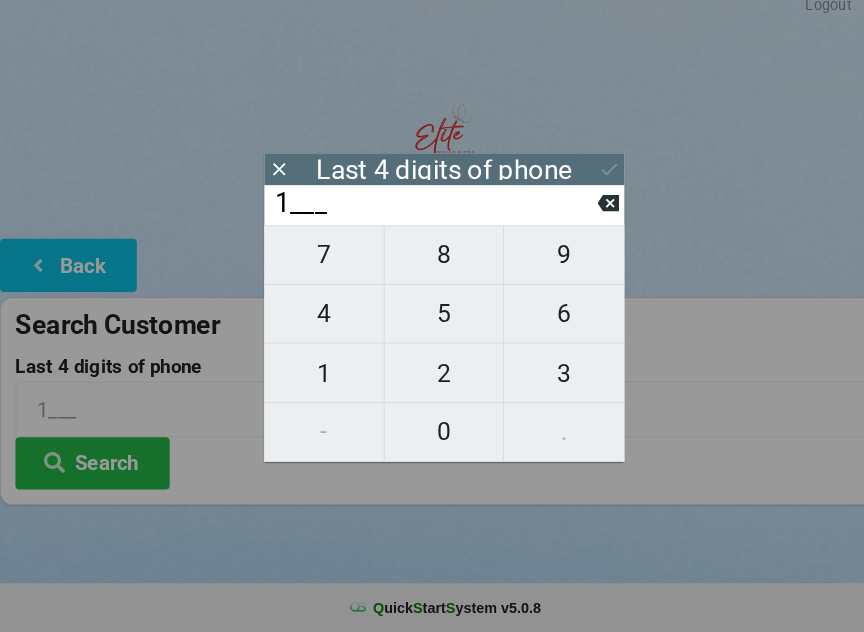 click on "1" at bounding box center (315, 380) 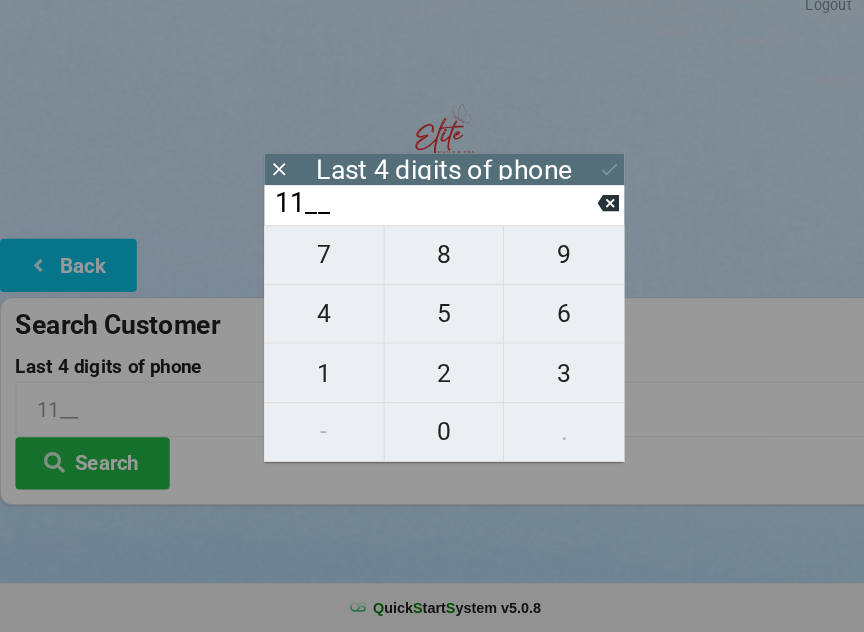 click on "0" at bounding box center [432, 437] 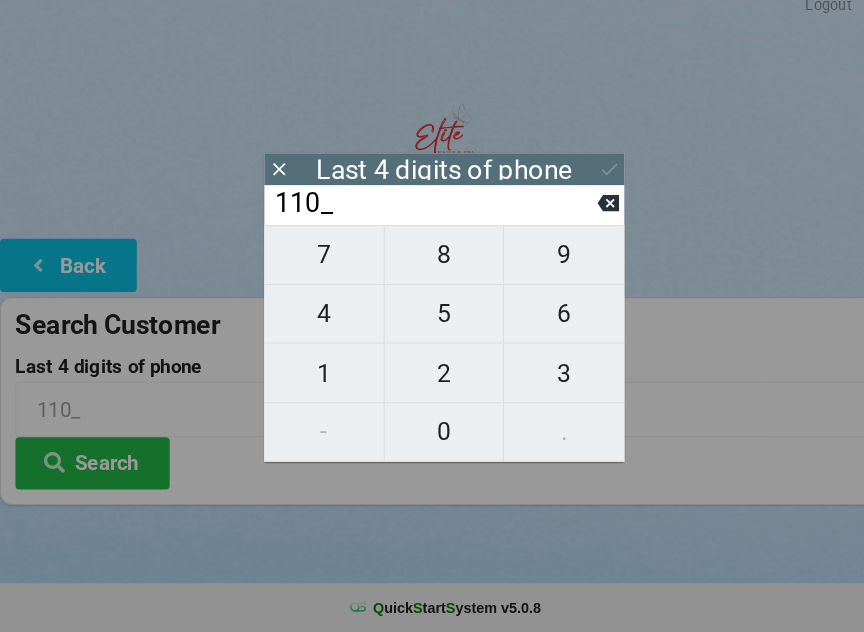 click on "8" at bounding box center [432, 265] 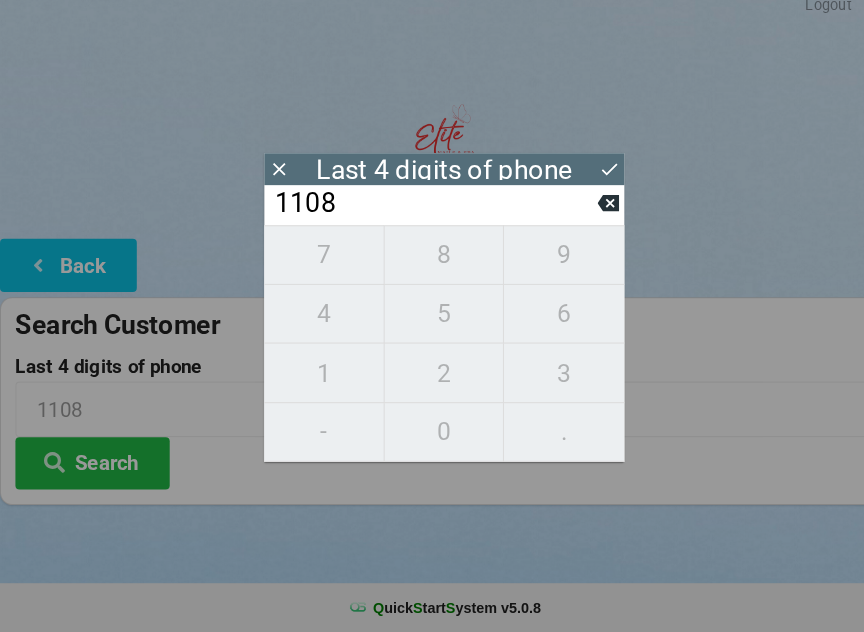 click on "Search" at bounding box center (90, 467) 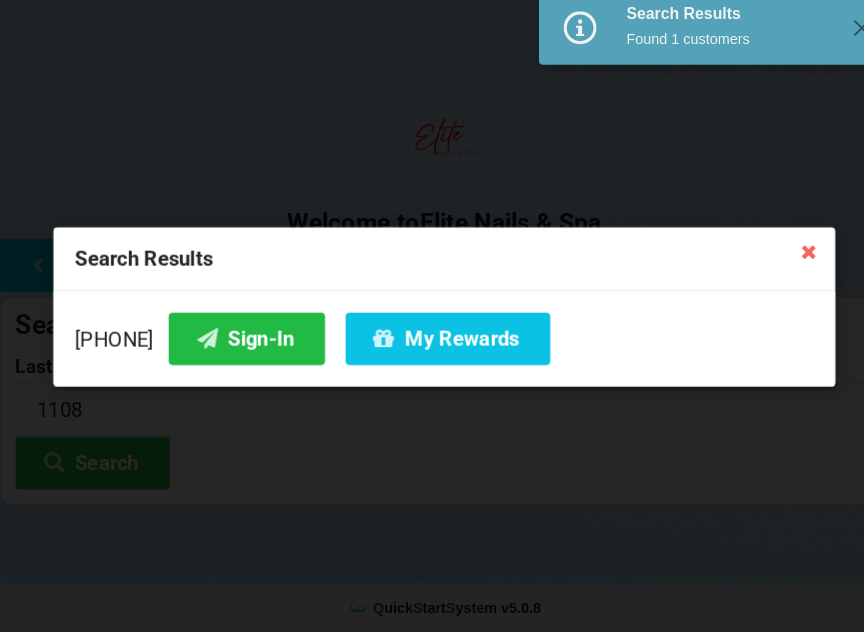 click on "Sign-In" at bounding box center (240, 346) 